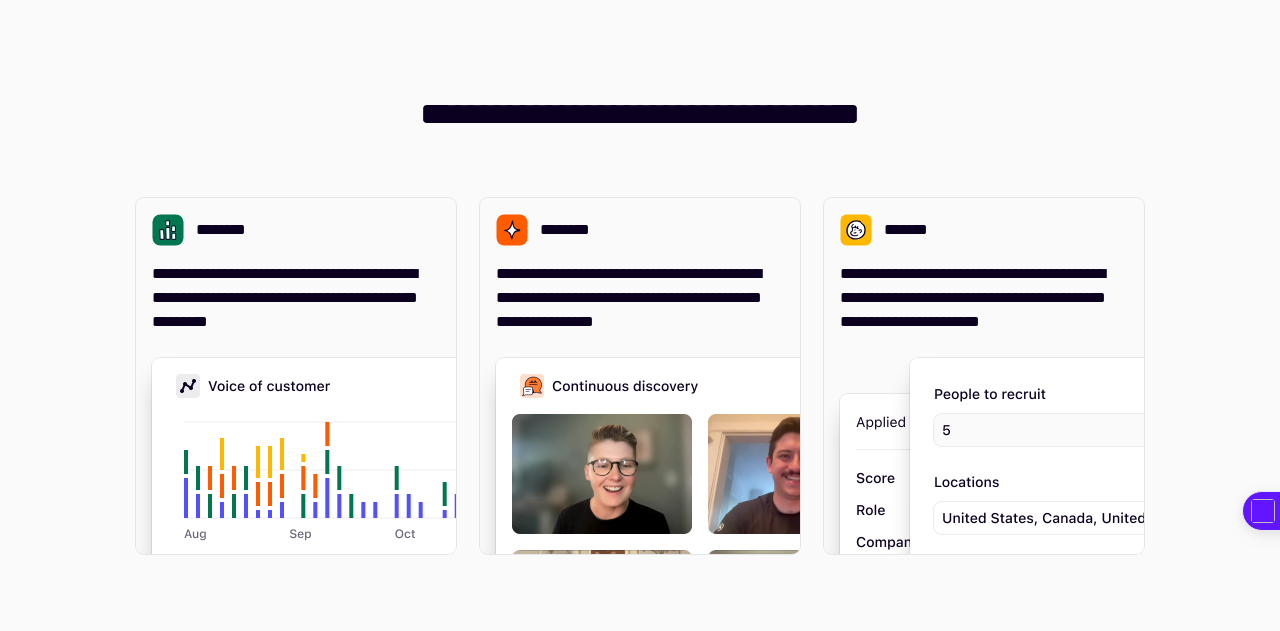 scroll, scrollTop: 0, scrollLeft: 0, axis: both 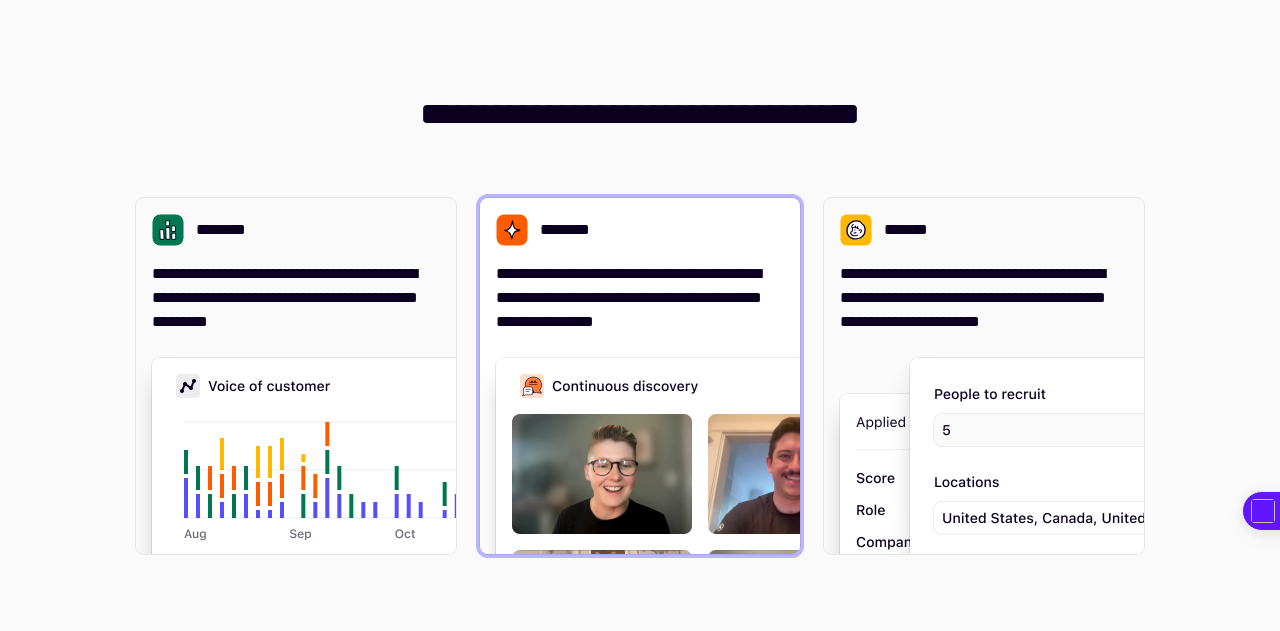 click at bounding box center [796, 558] 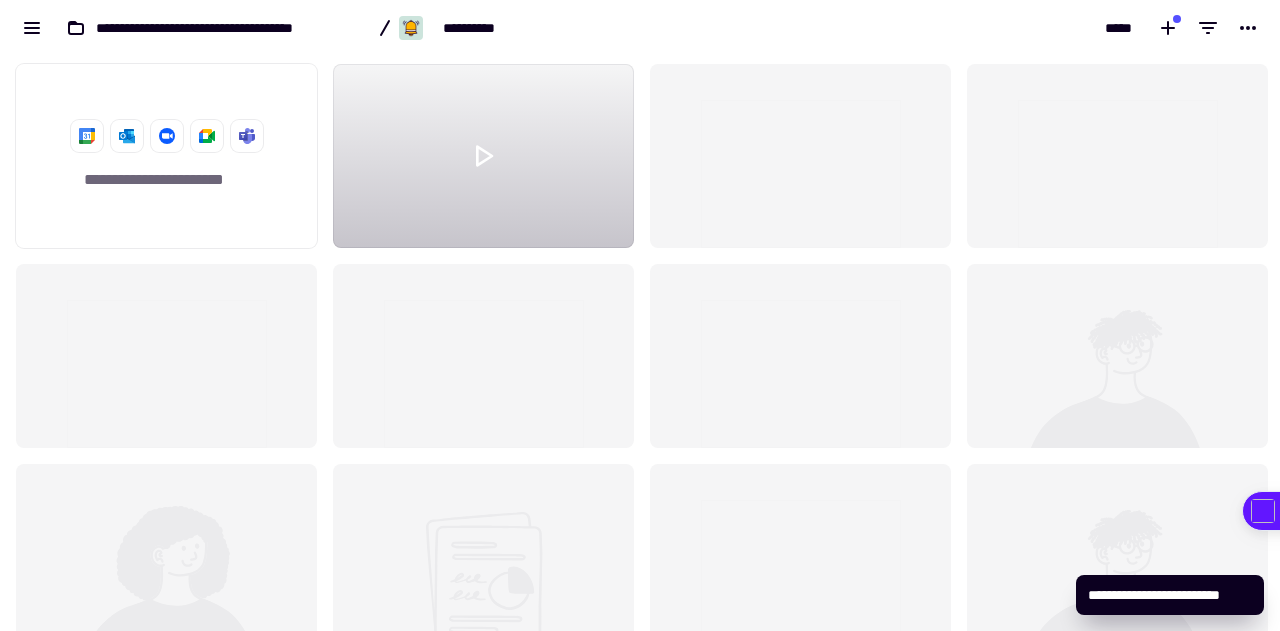 scroll, scrollTop: 16, scrollLeft: 16, axis: both 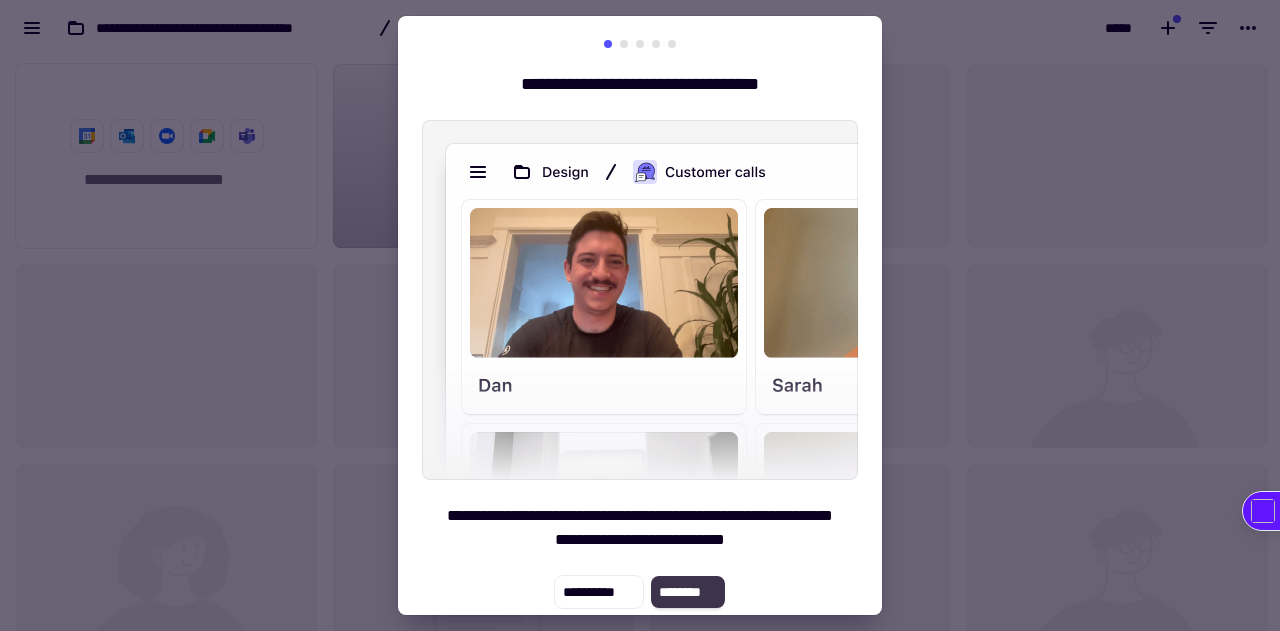 click on "********" 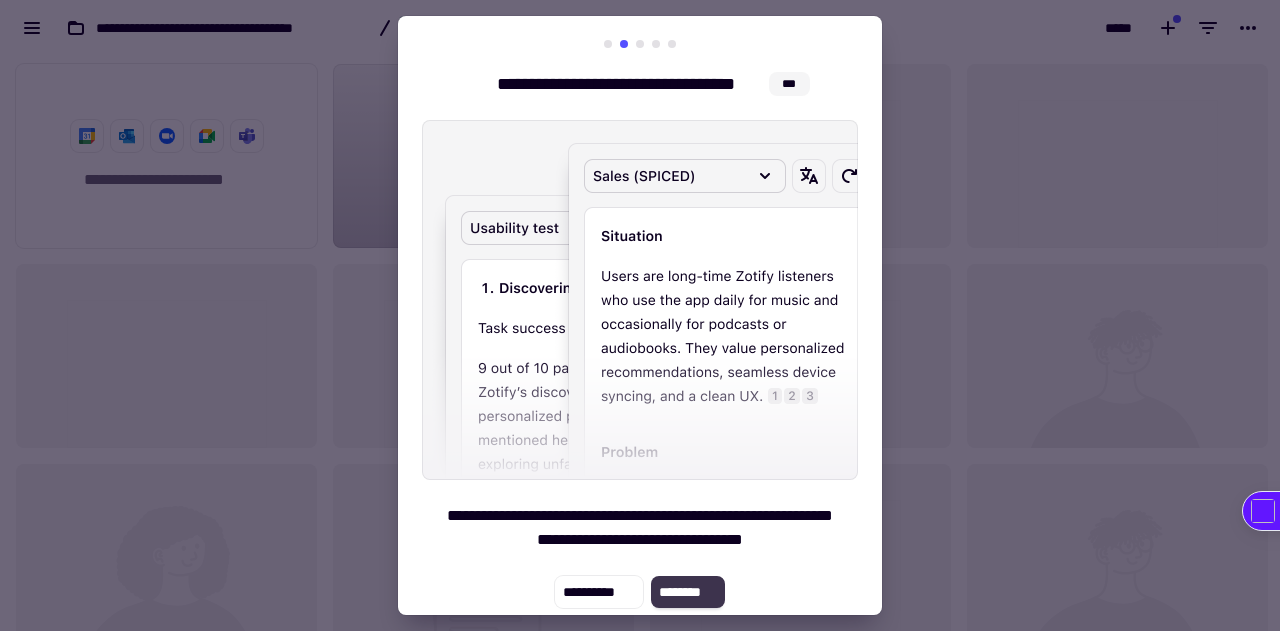 click on "********" 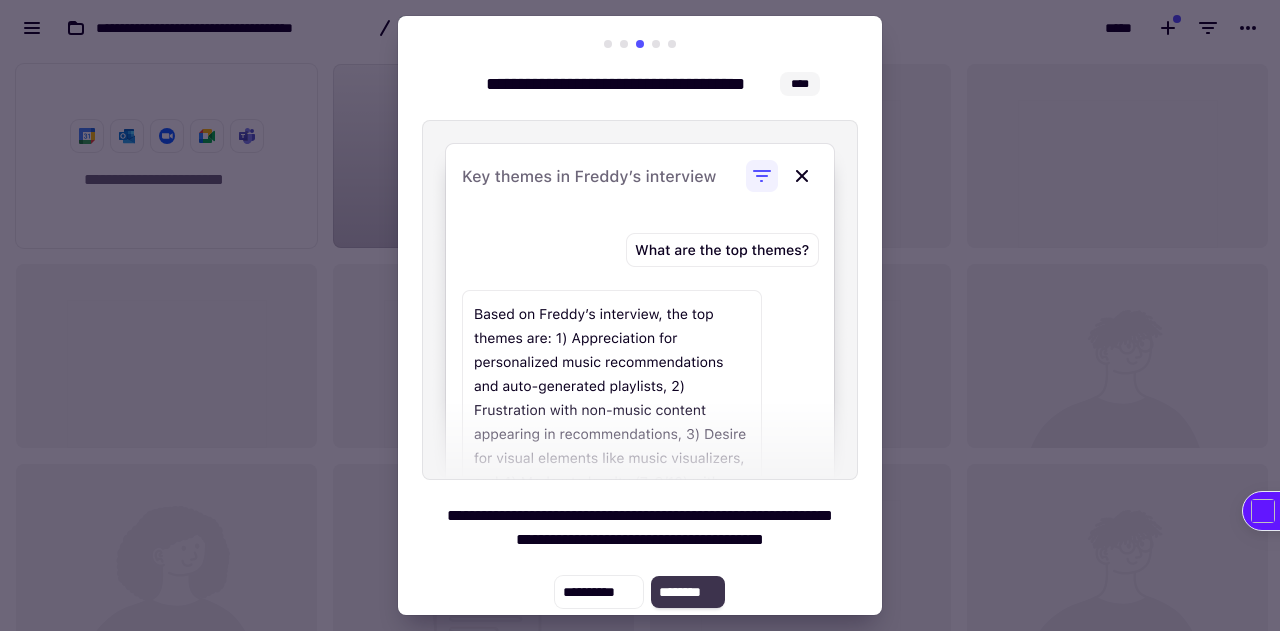 click on "********" 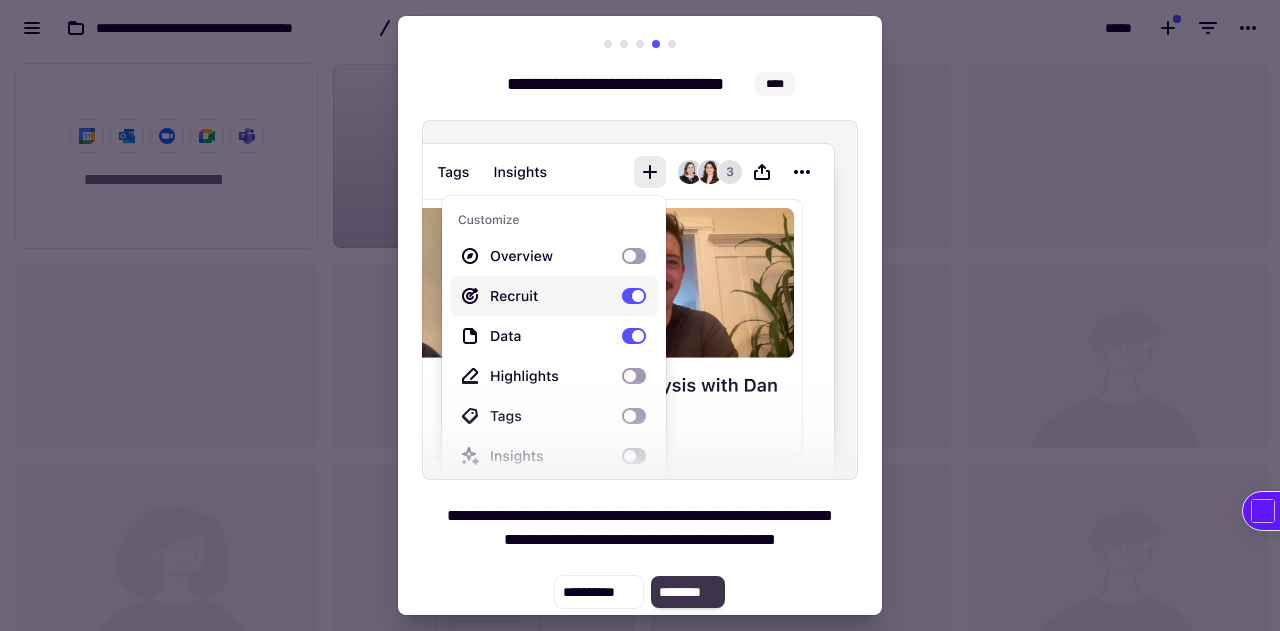 click on "********" 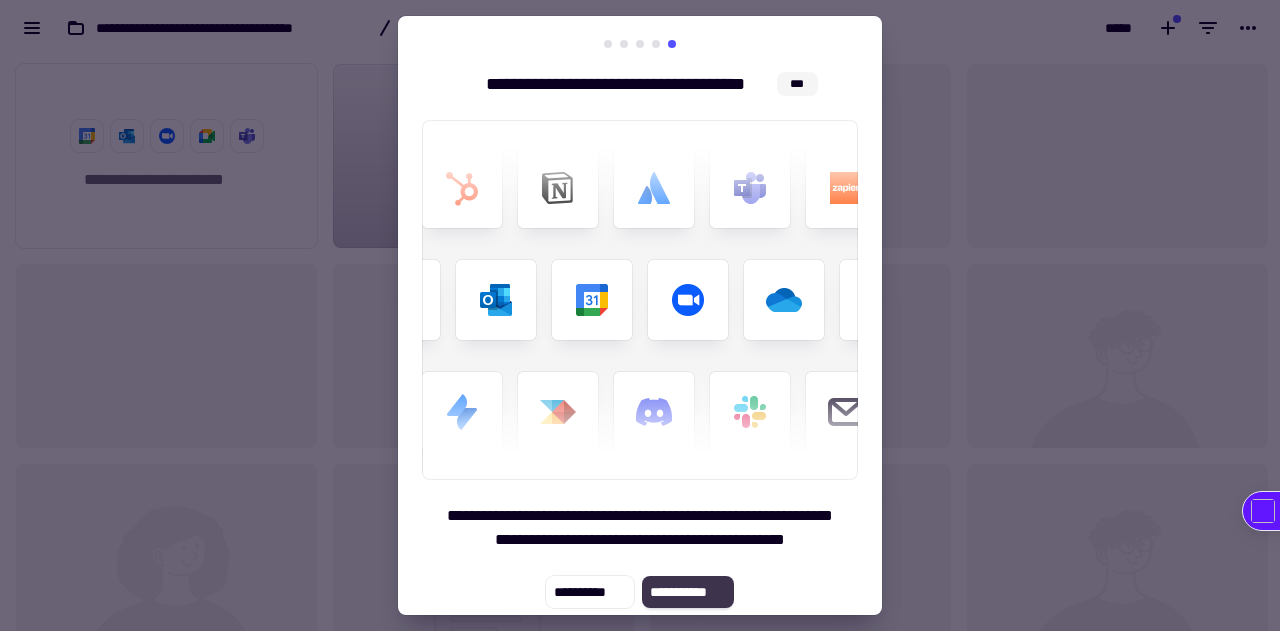 click on "**********" 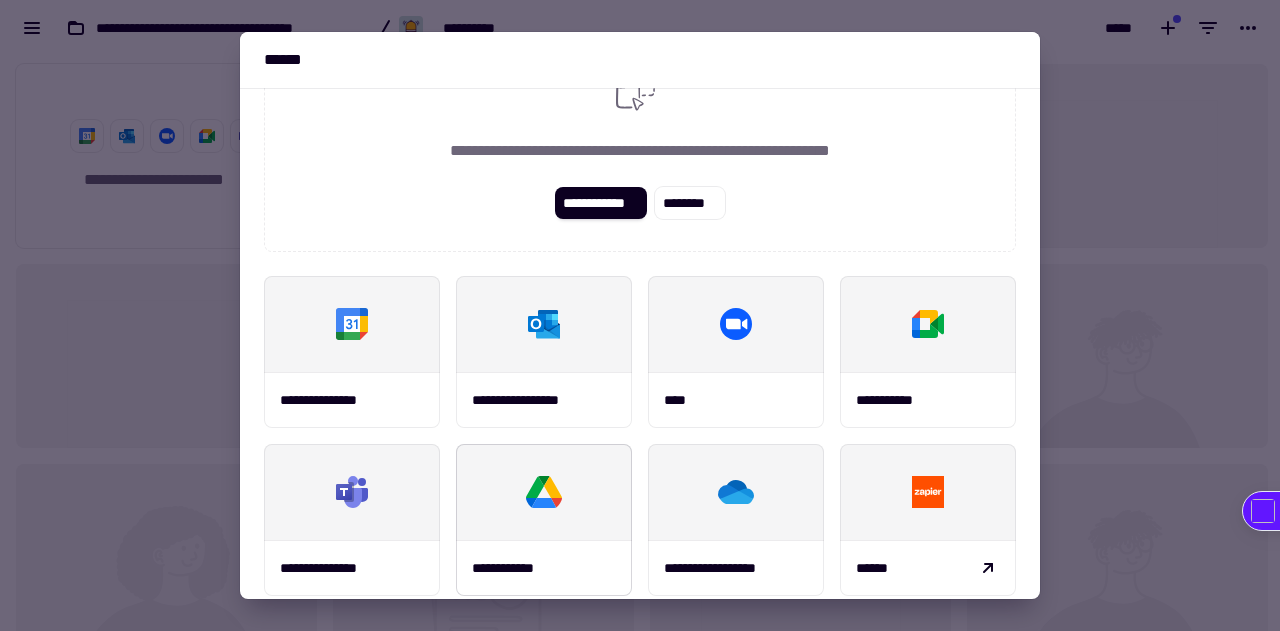 scroll, scrollTop: 266, scrollLeft: 0, axis: vertical 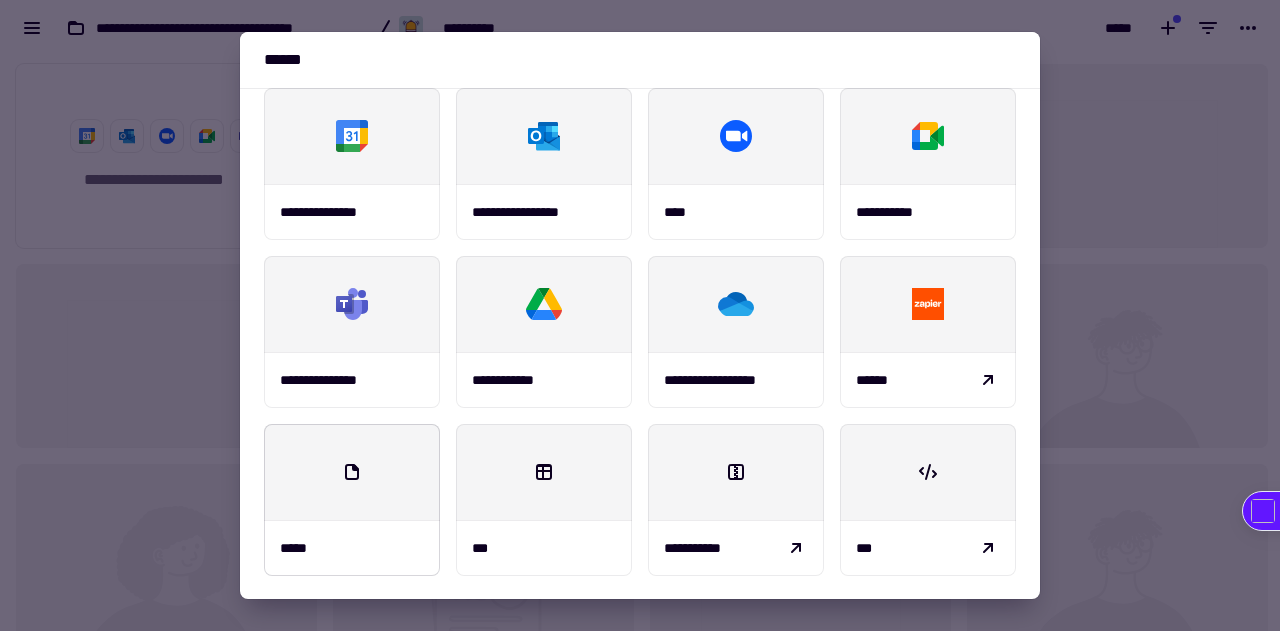 click at bounding box center (352, 472) 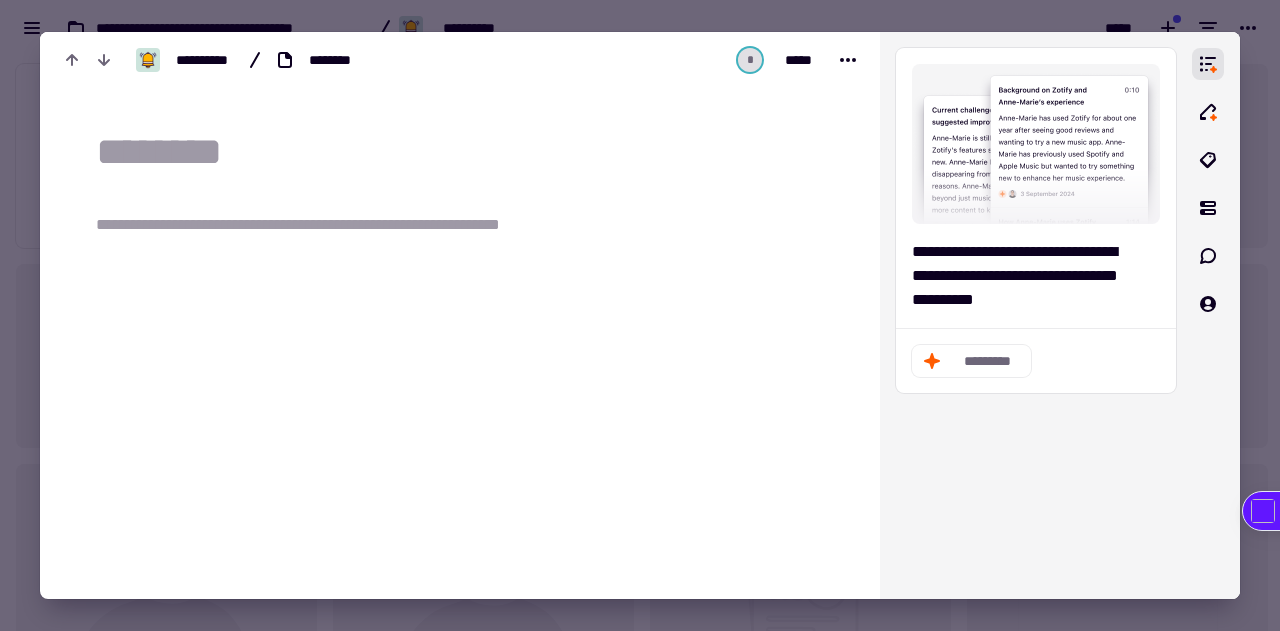 click at bounding box center (472, 153) 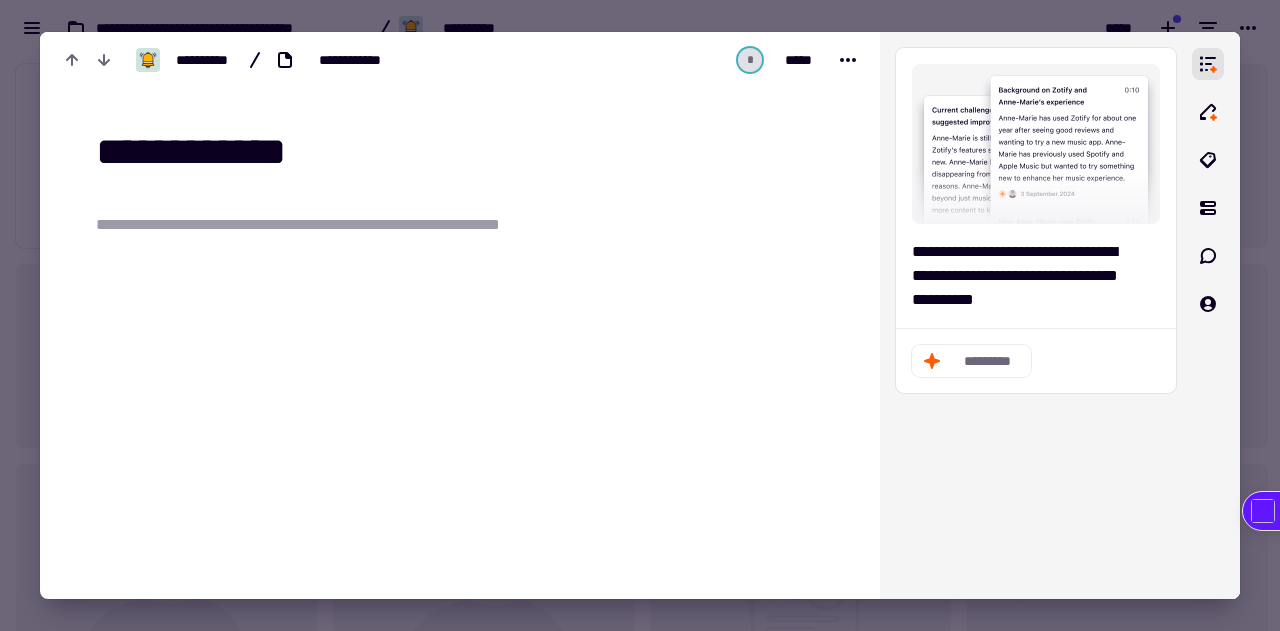type on "**********" 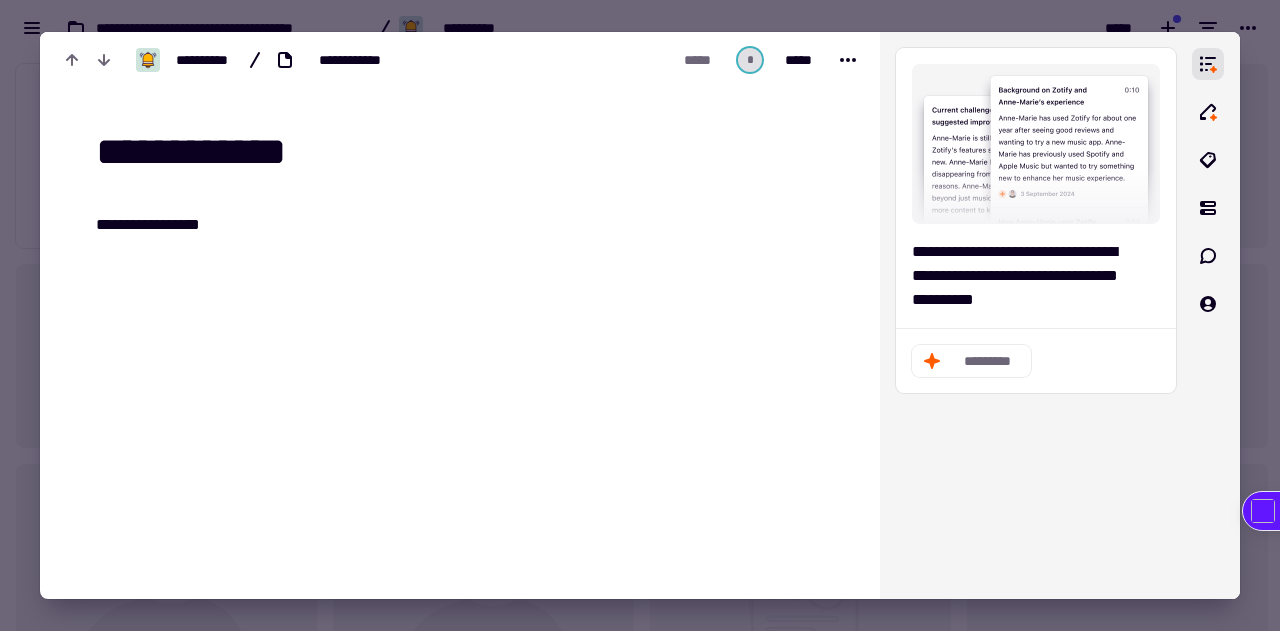 click on "***** * *****" at bounding box center [703, 60] 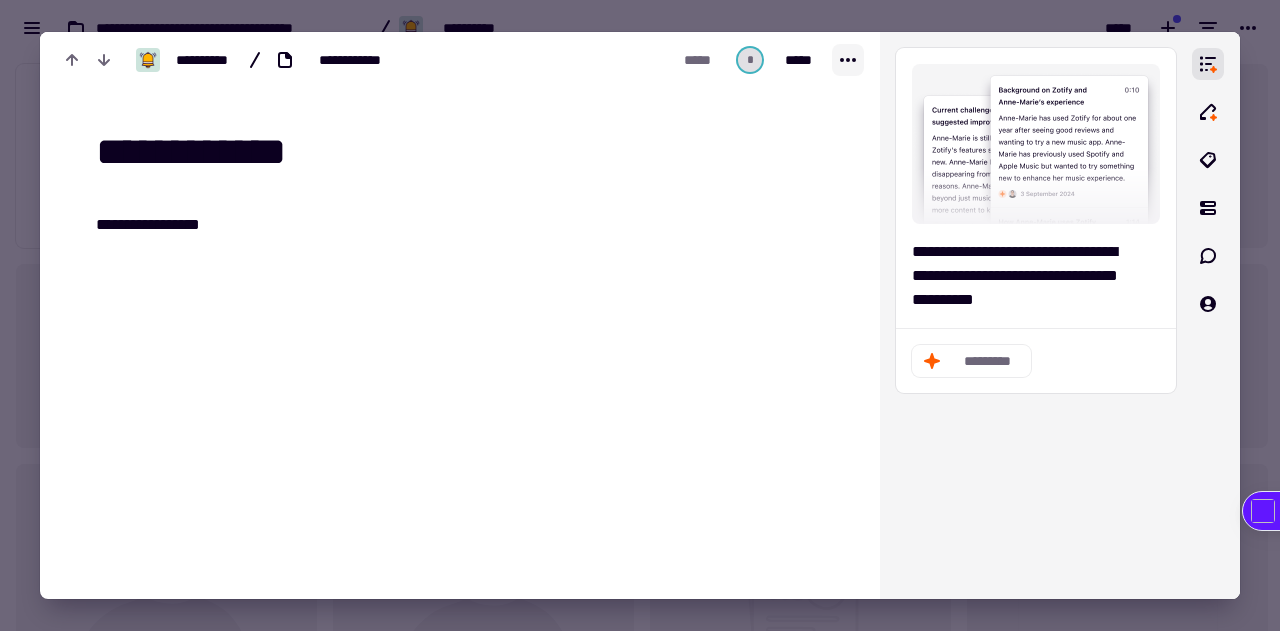 click 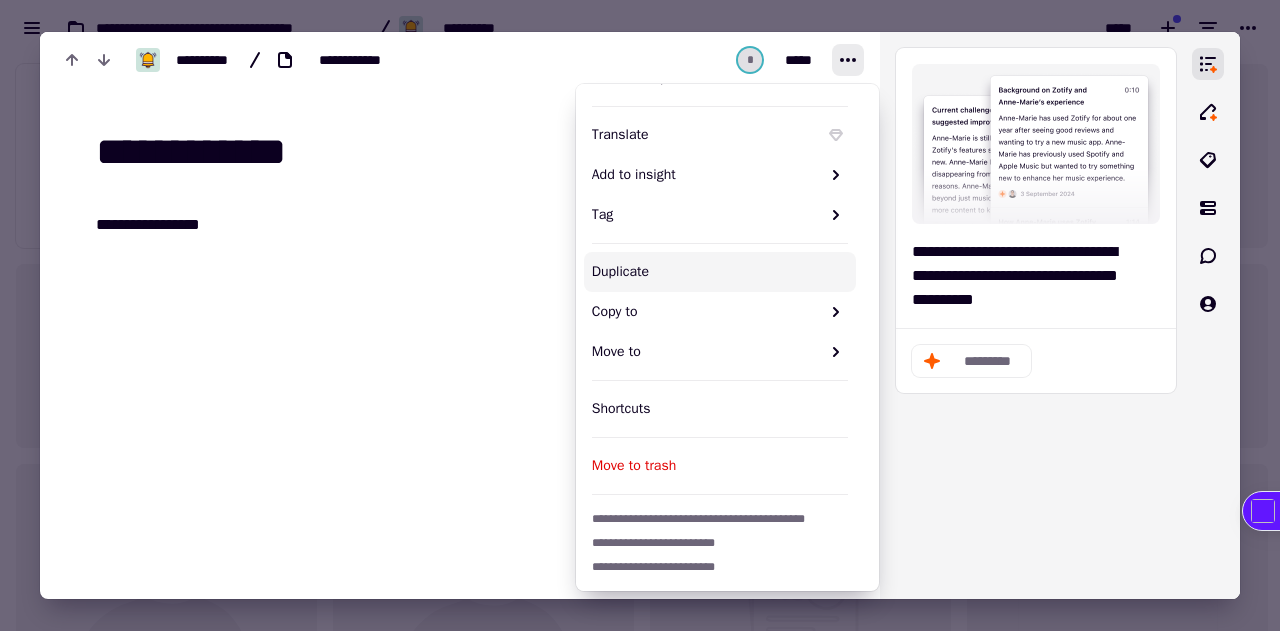 scroll, scrollTop: 0, scrollLeft: 0, axis: both 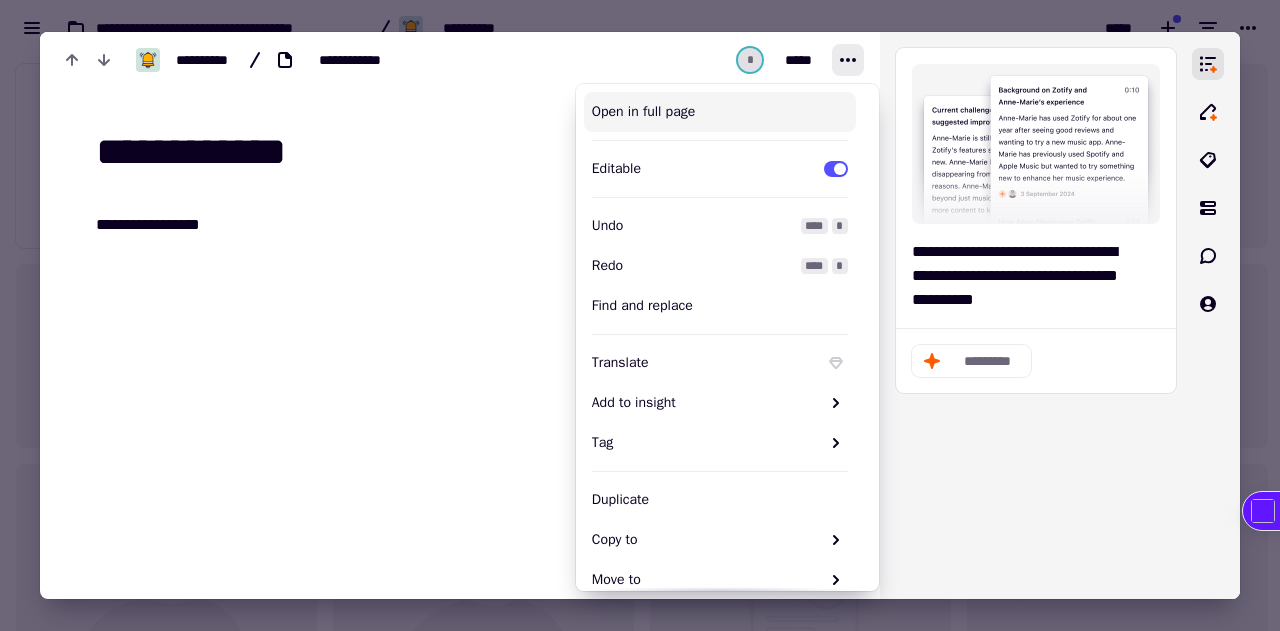 click on "* *****" at bounding box center (721, 60) 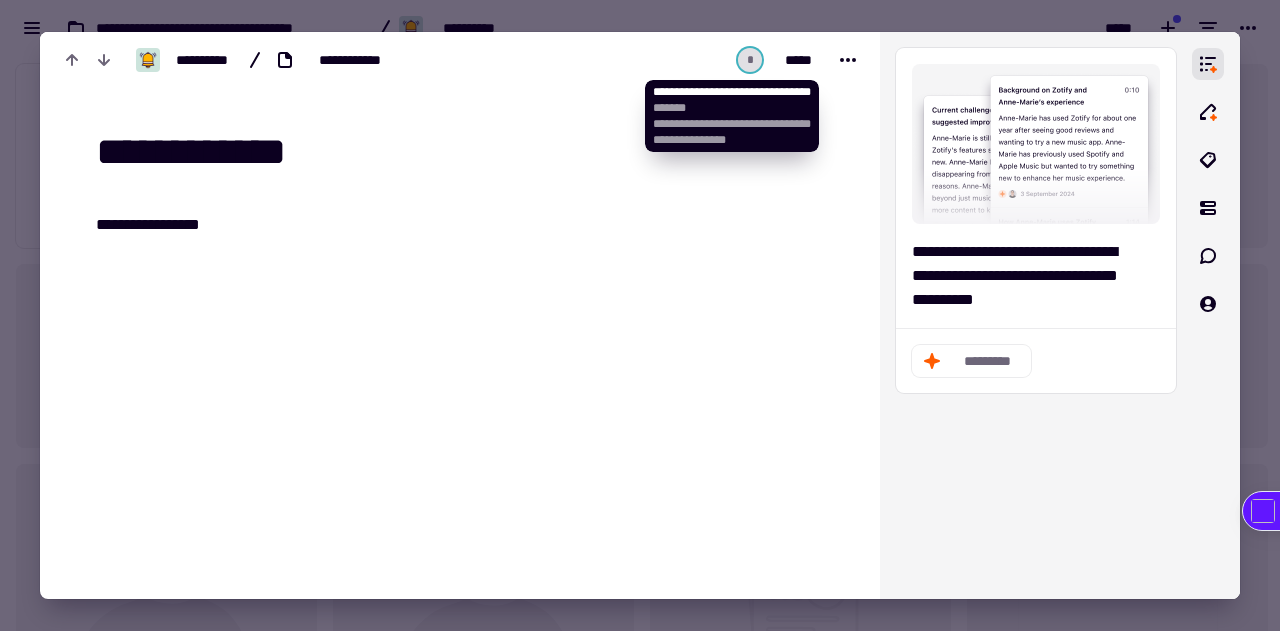click on "*" at bounding box center [750, 60] 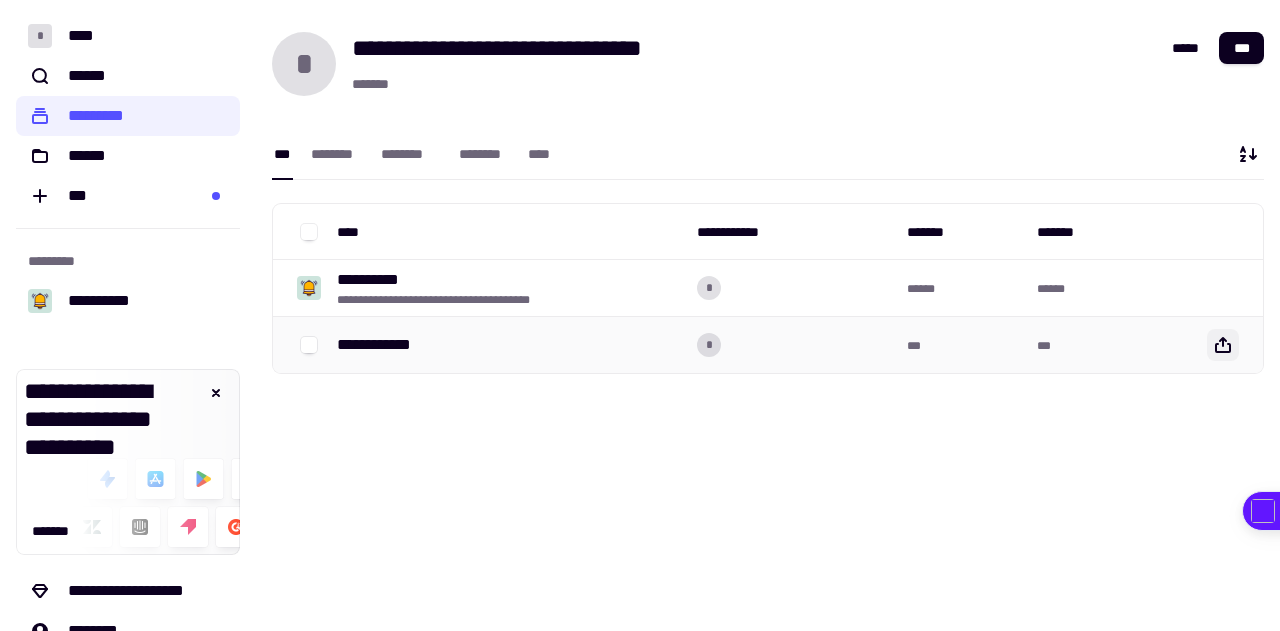 click 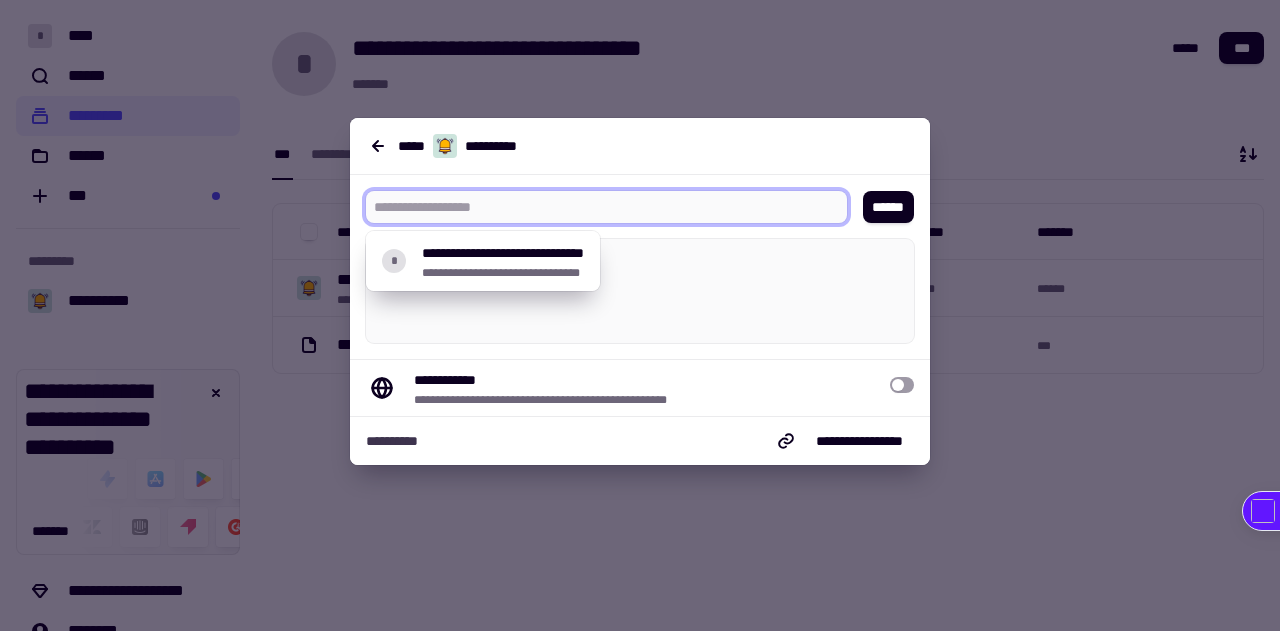 click at bounding box center (598, 207) 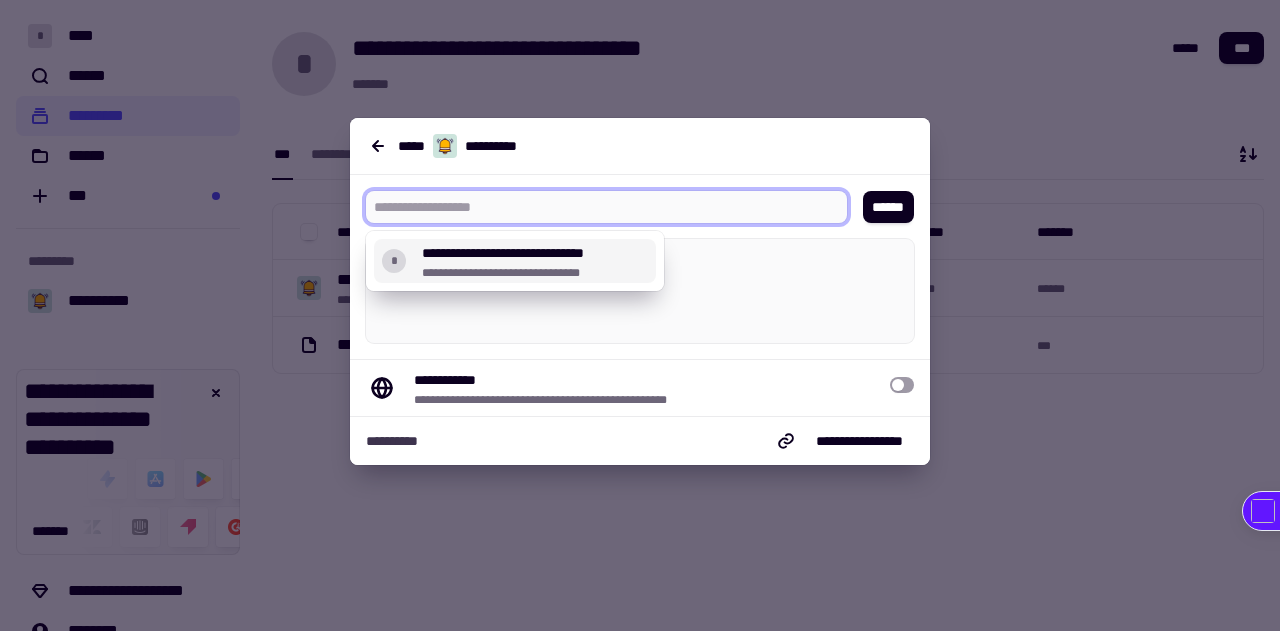 click on "**********" at bounding box center (503, 253) 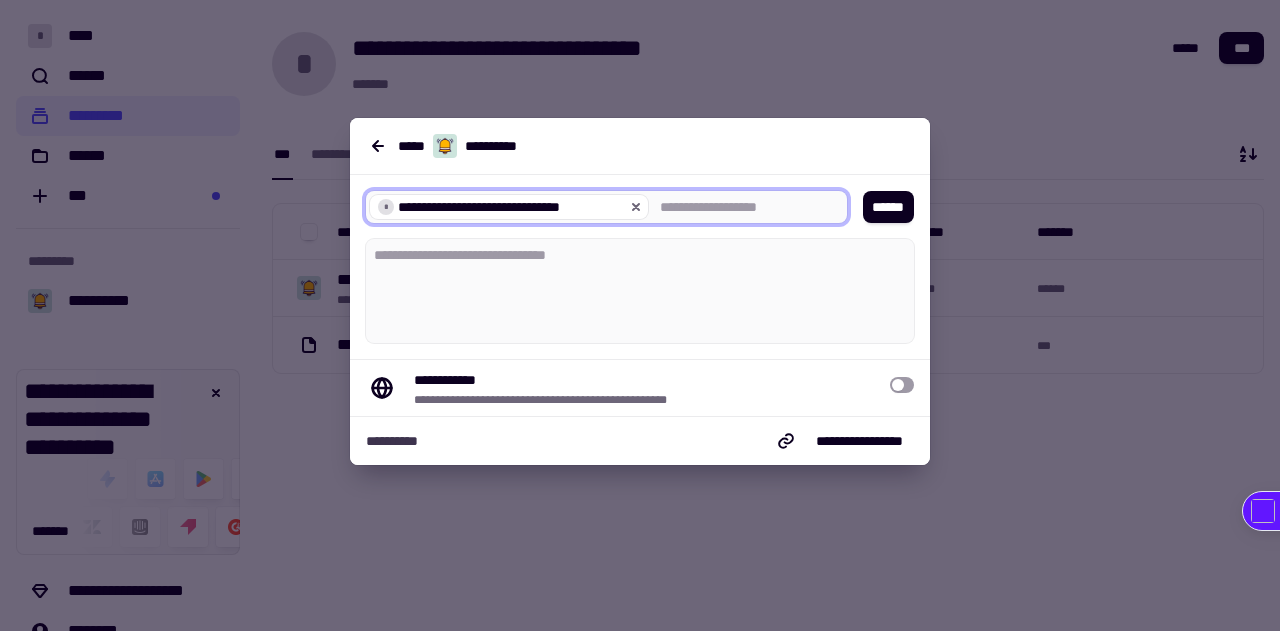 click at bounding box center (741, 207) 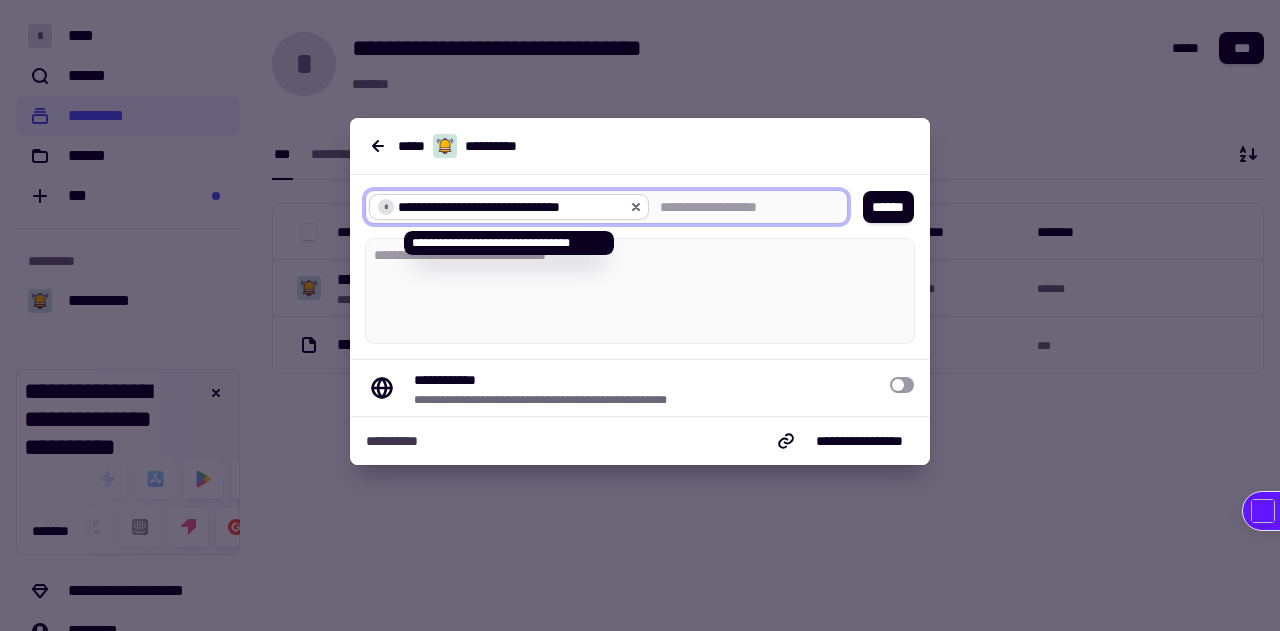 paste on "**********" 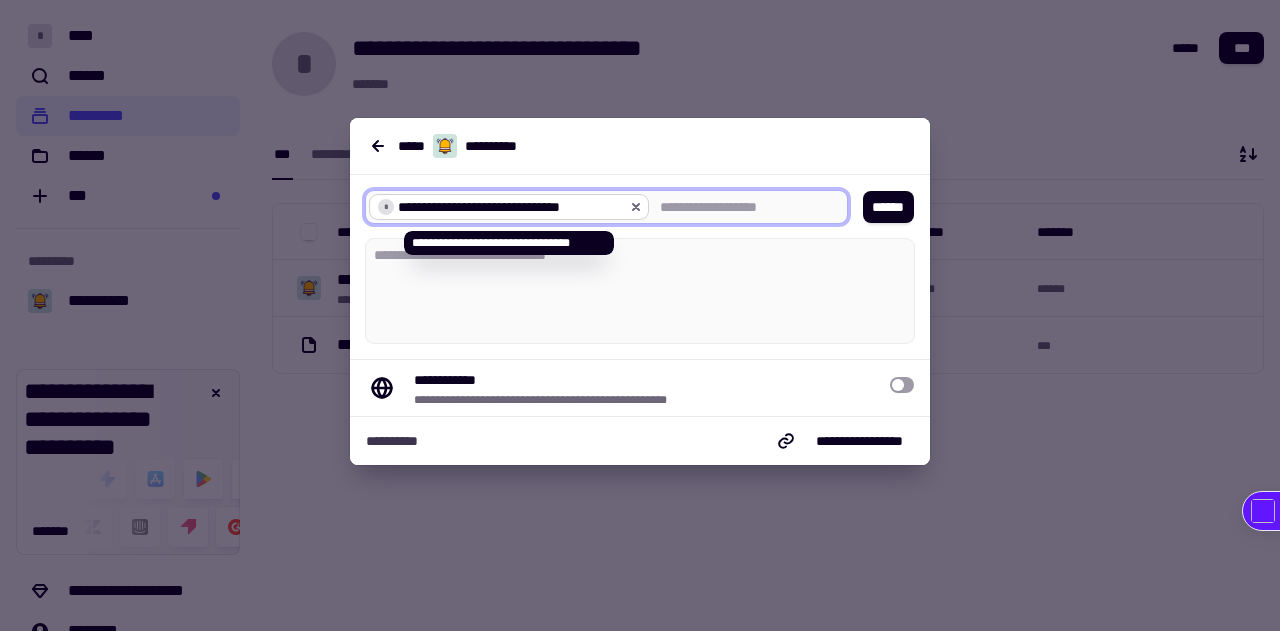 type on "**********" 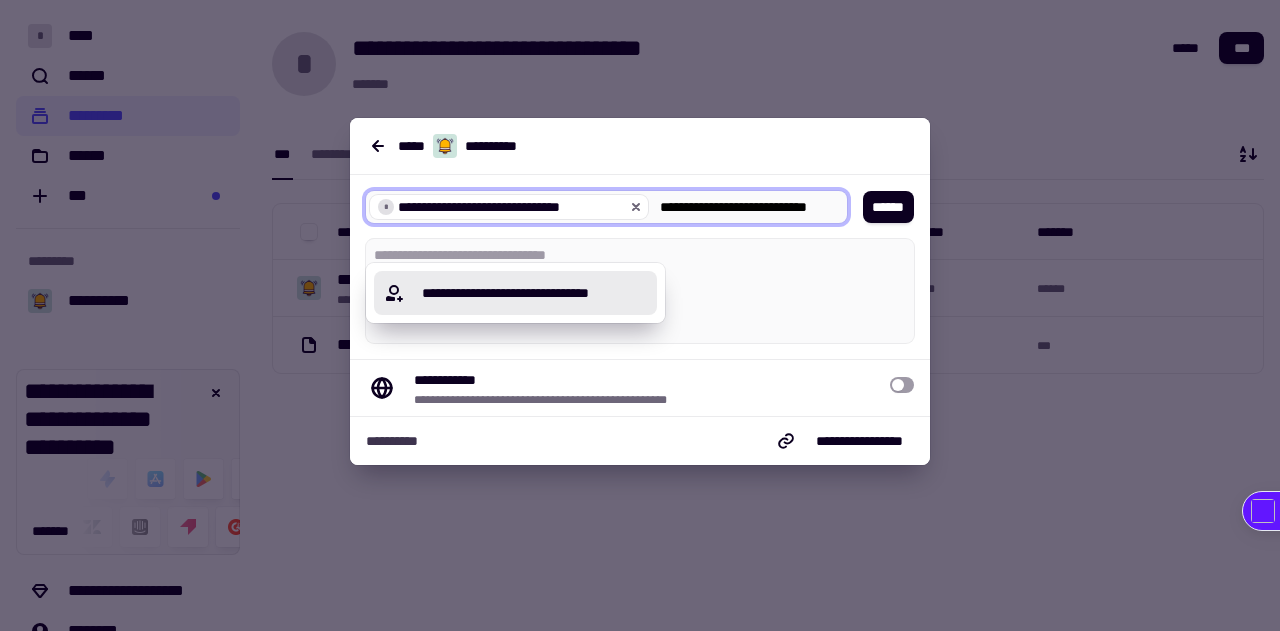 click on "**********" at bounding box center (527, 293) 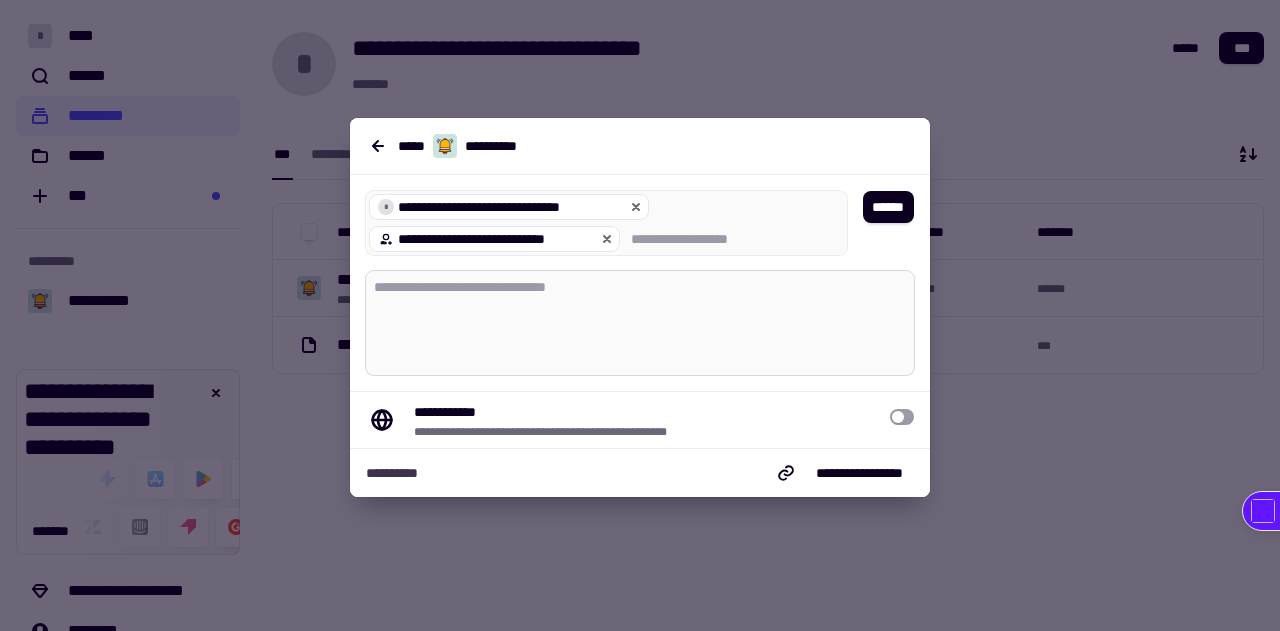 click at bounding box center (640, 323) 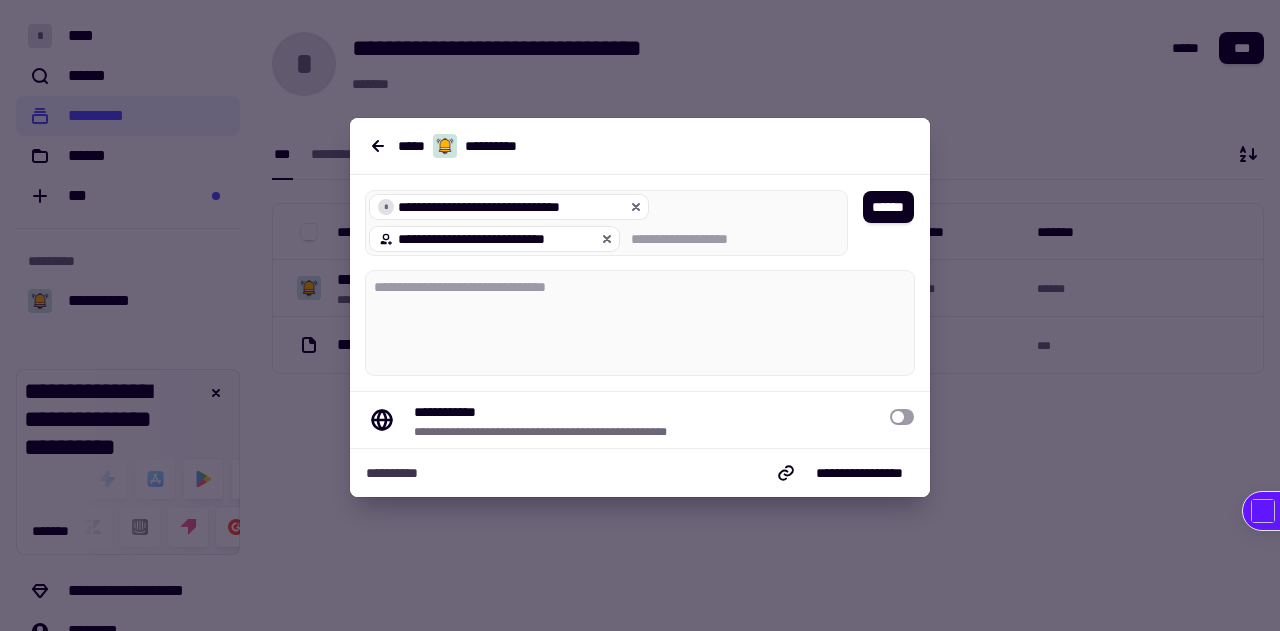 type on "*" 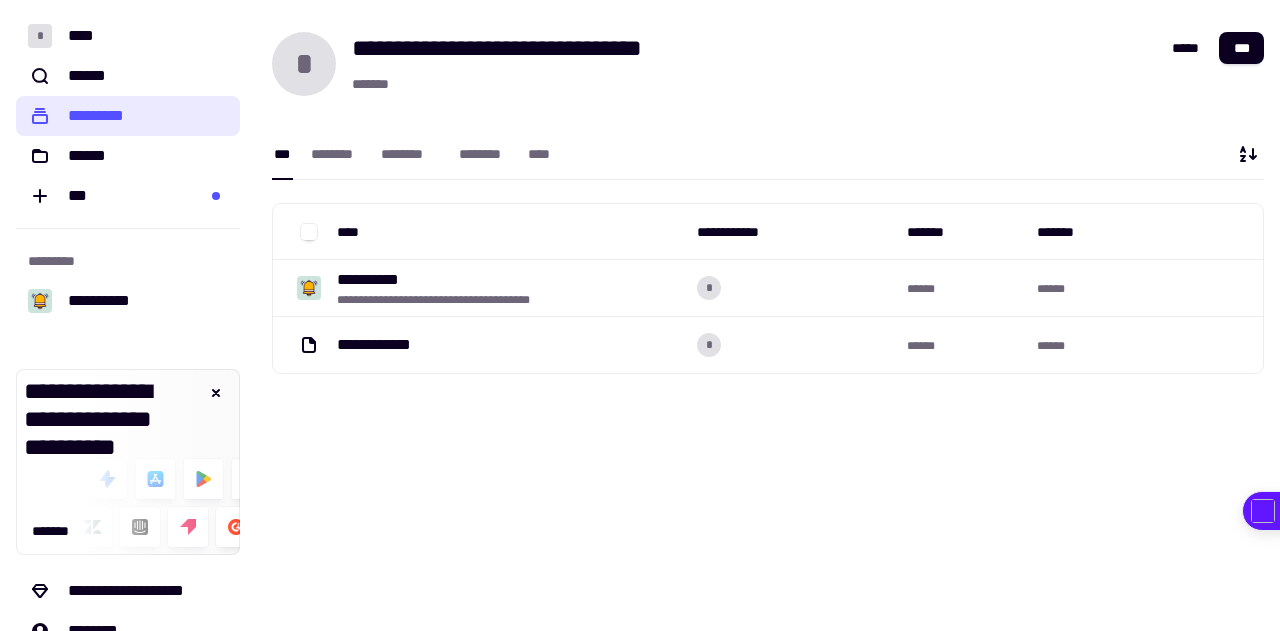 click on "*********" 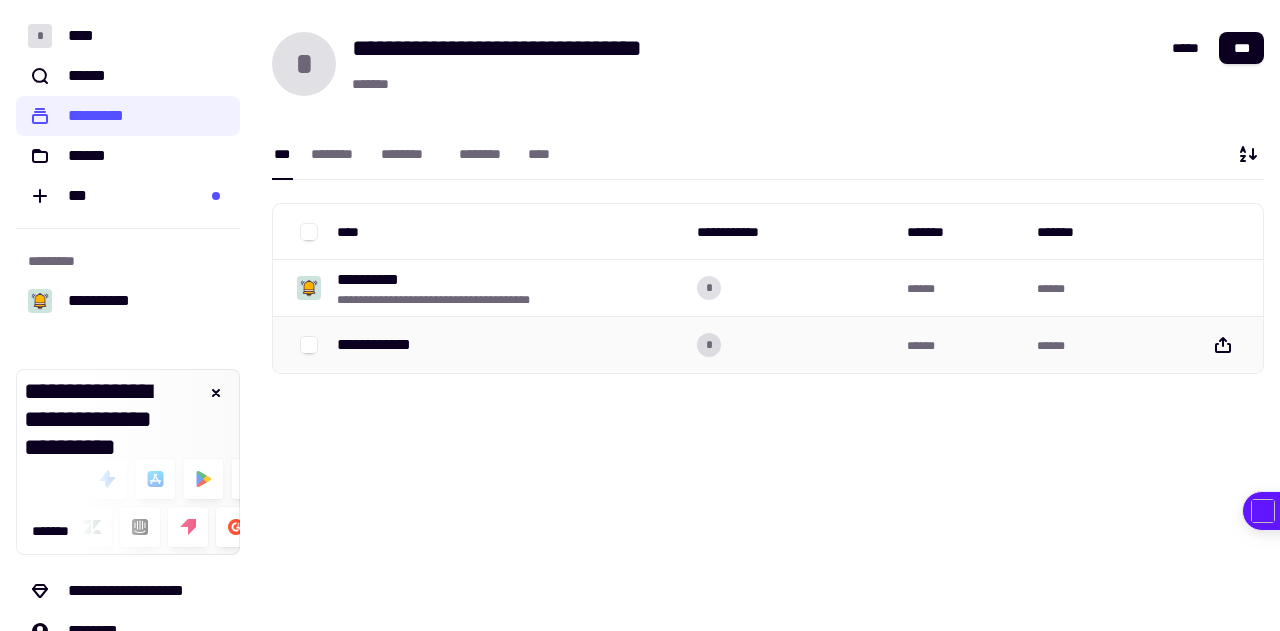 click at bounding box center [309, 345] 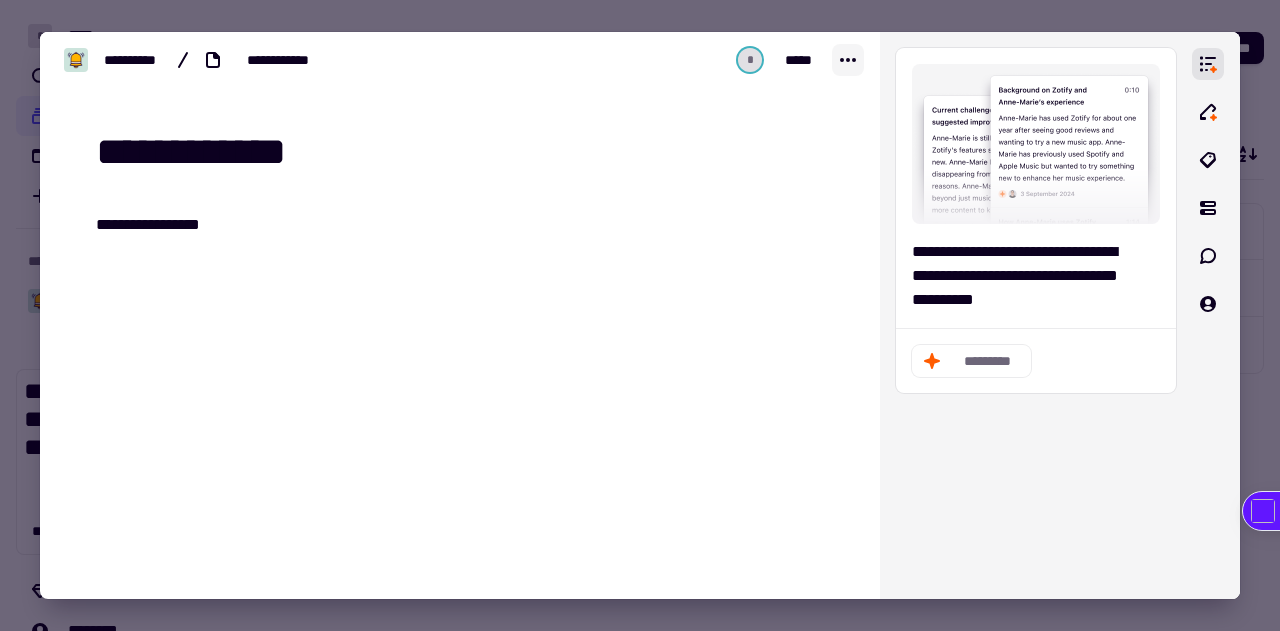 click 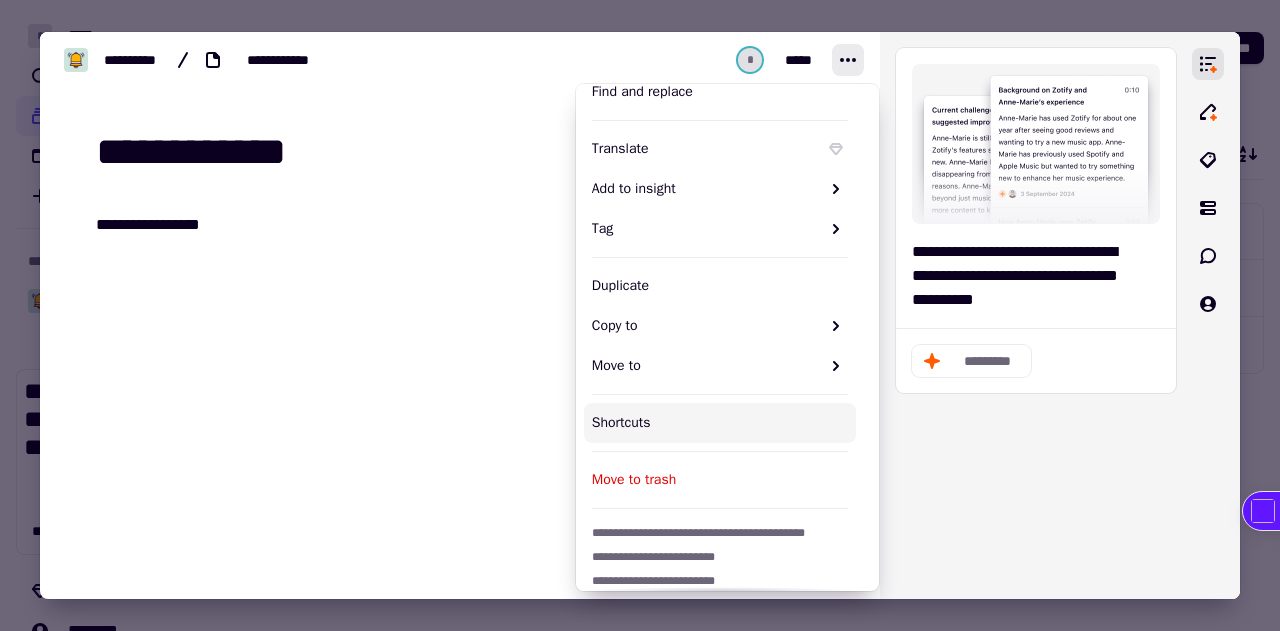 scroll, scrollTop: 216, scrollLeft: 0, axis: vertical 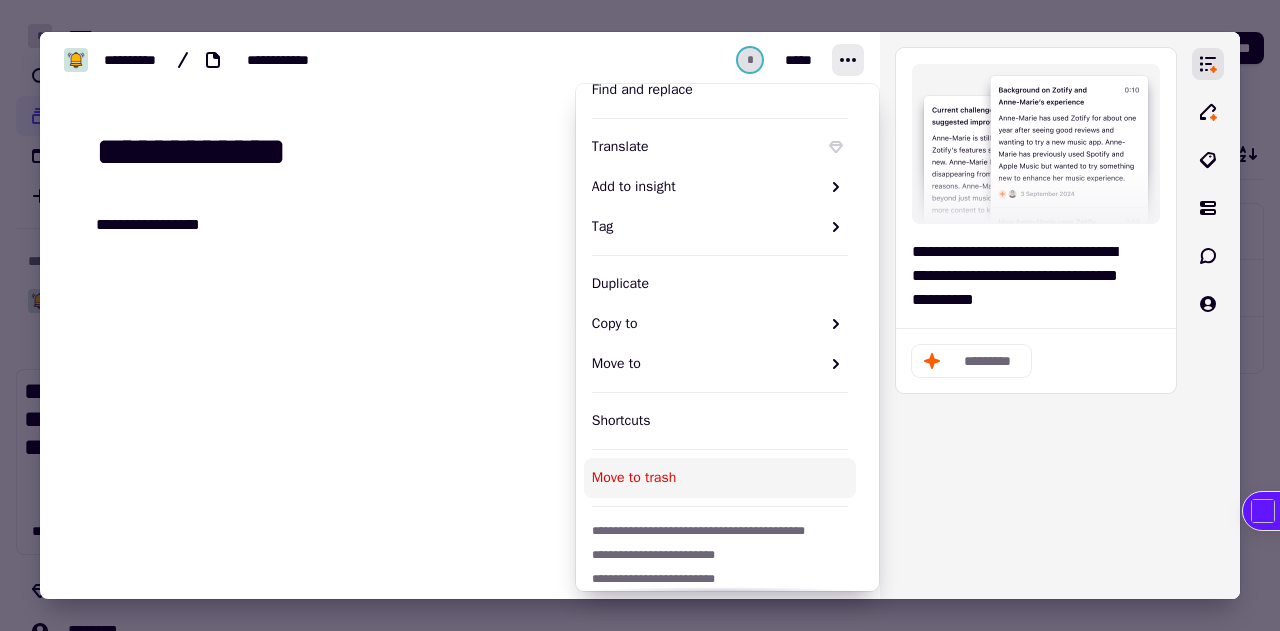 click on "Move to trash" at bounding box center [720, 478] 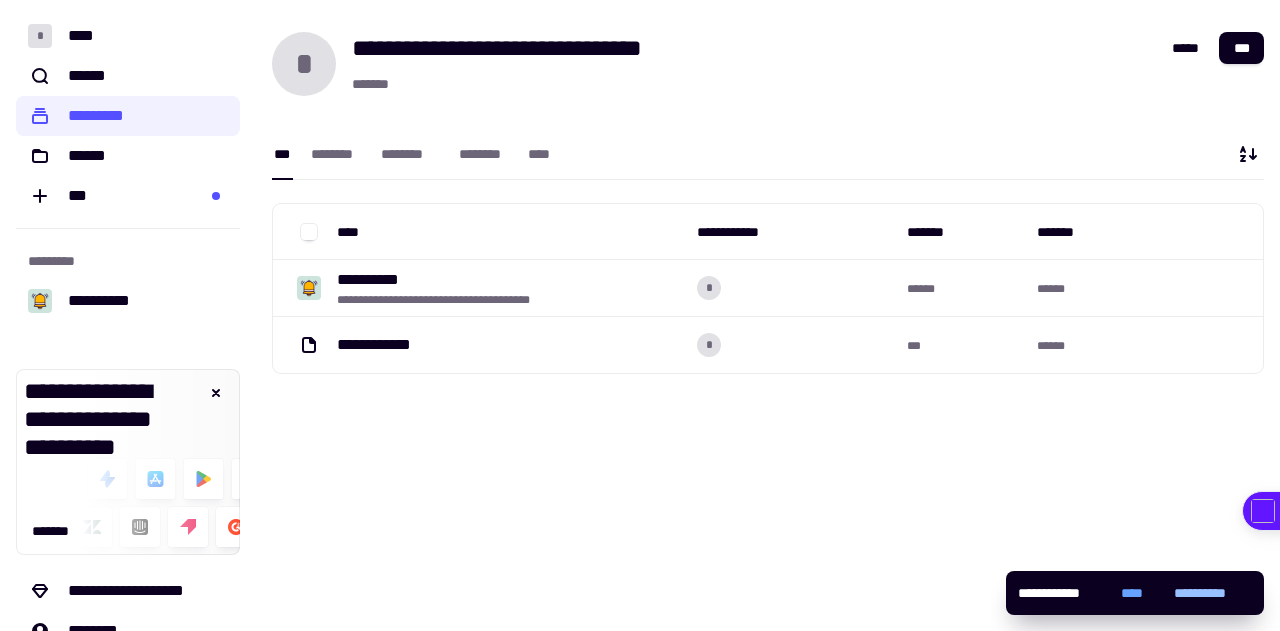 click on "**********" 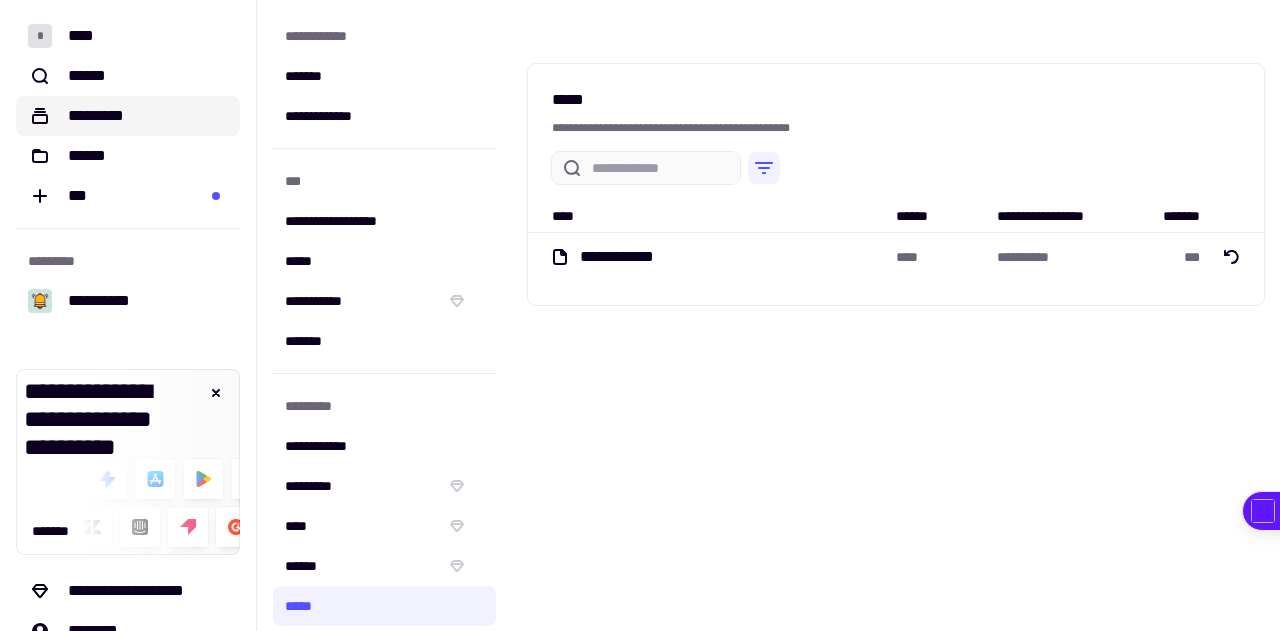 click on "*********" 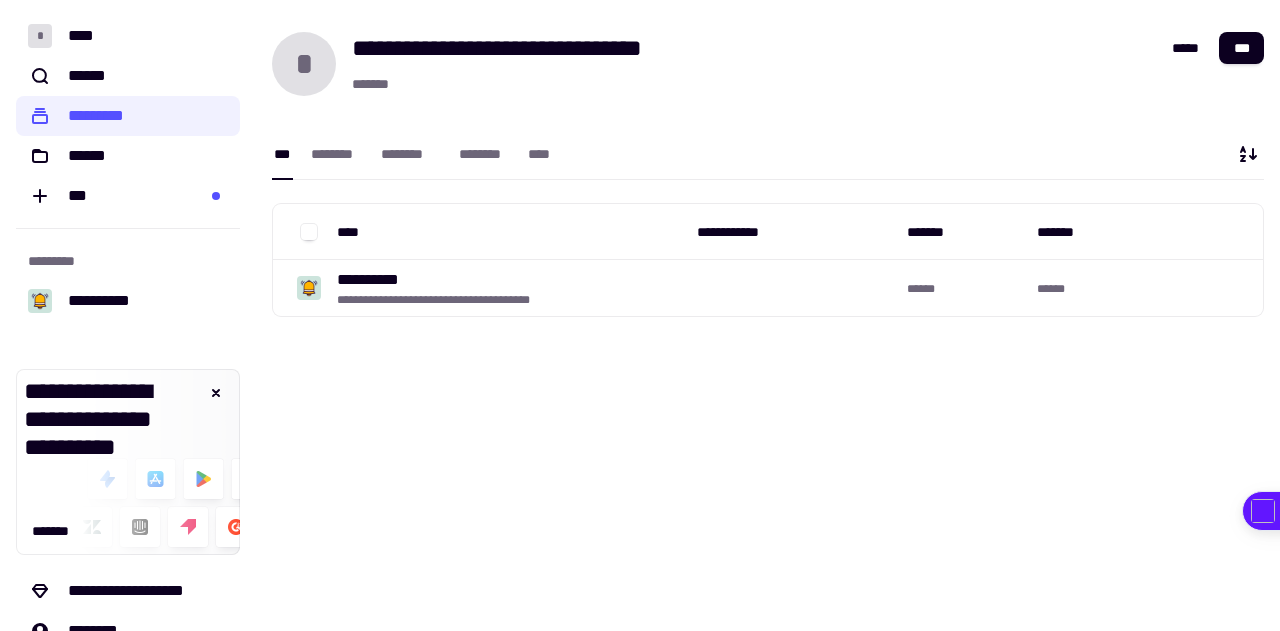 scroll, scrollTop: 0, scrollLeft: 0, axis: both 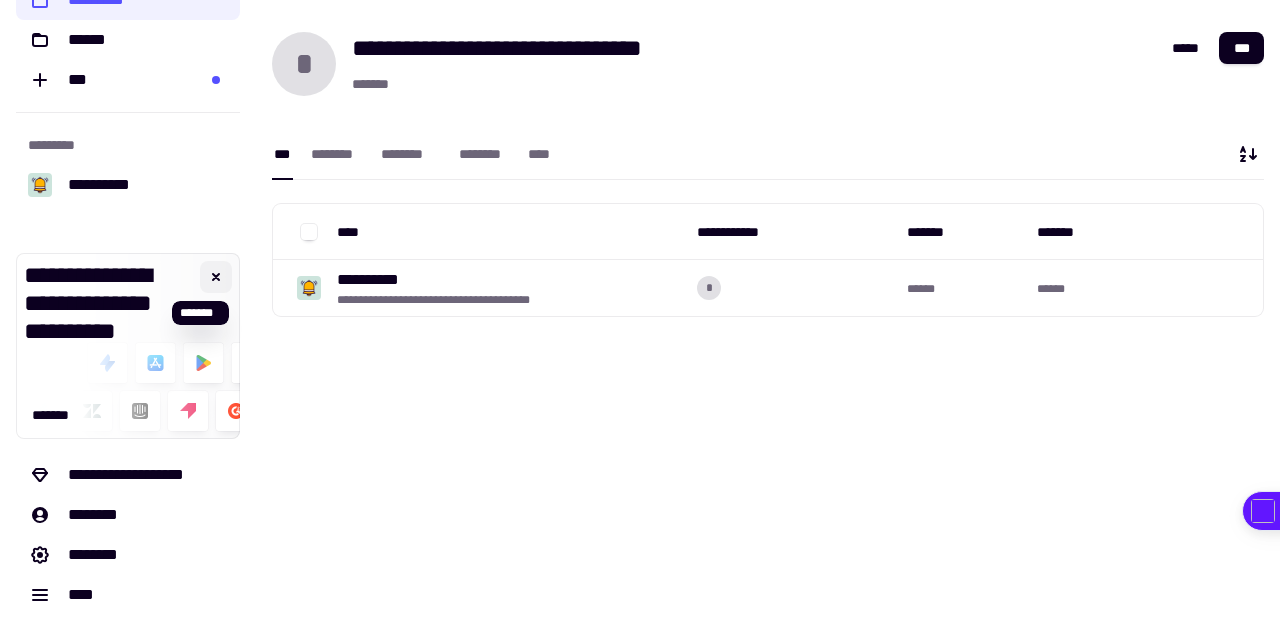 click 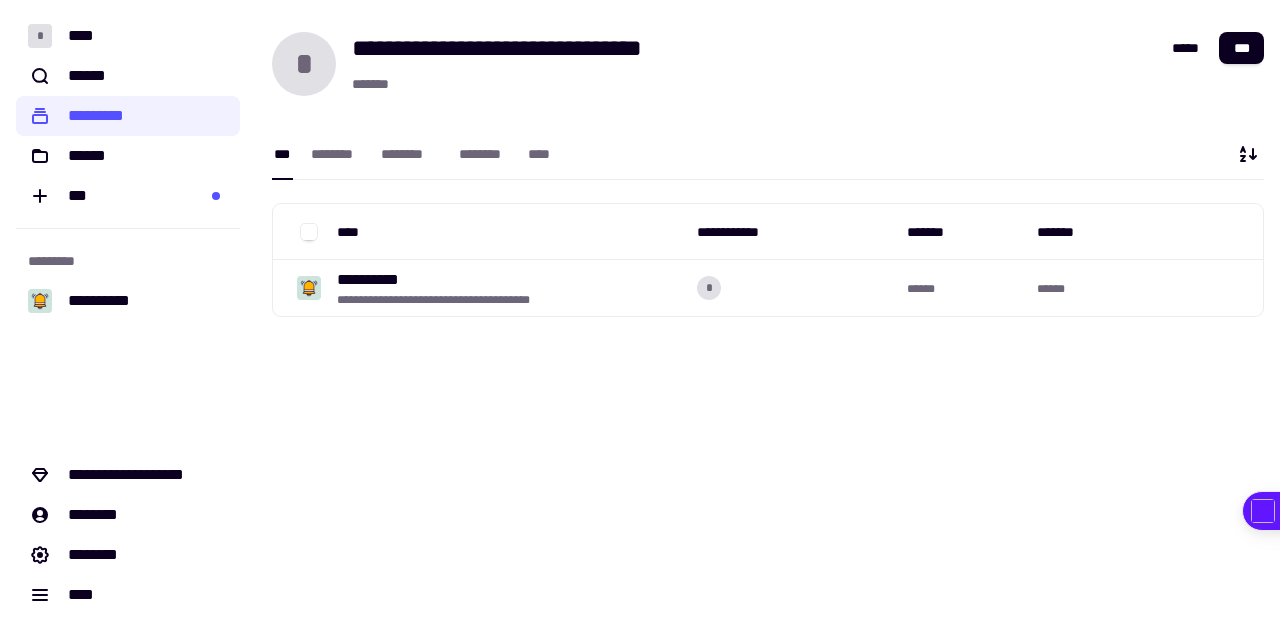 scroll, scrollTop: 0, scrollLeft: 0, axis: both 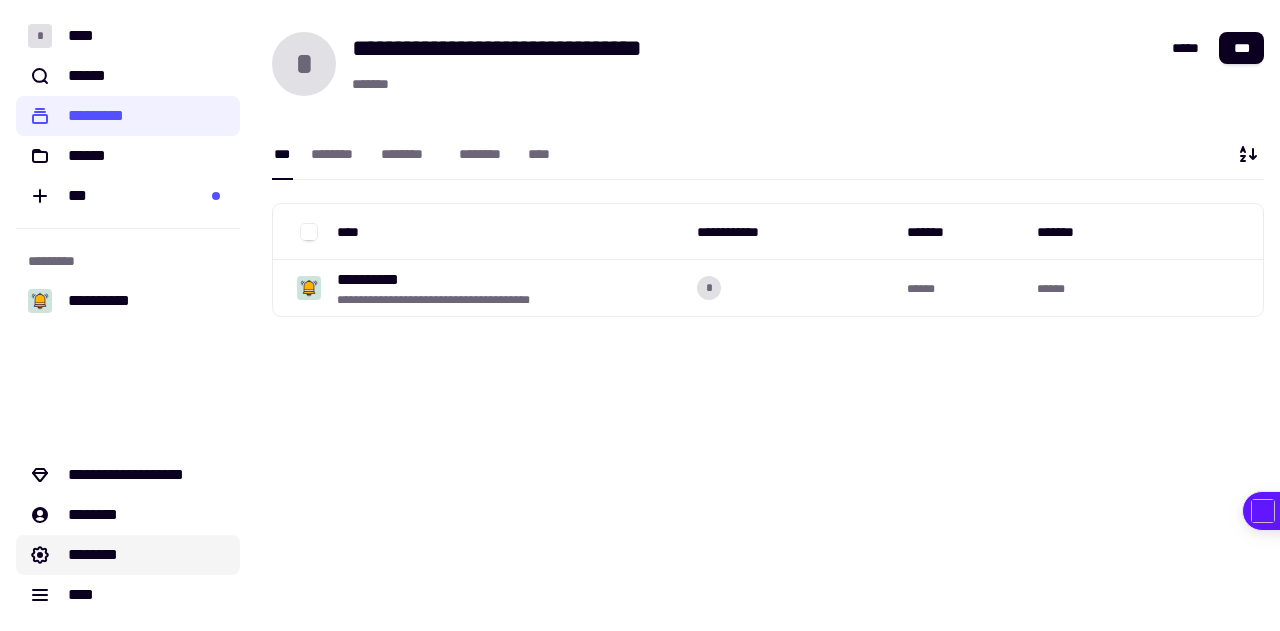 click on "********" 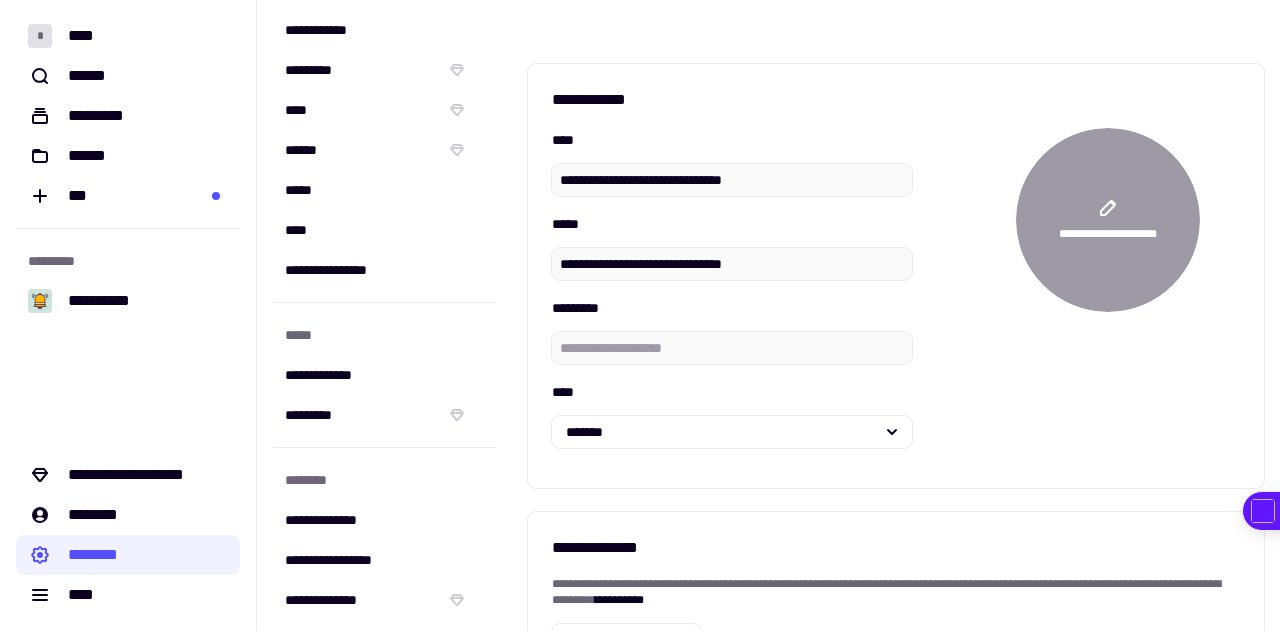 scroll, scrollTop: 420, scrollLeft: 0, axis: vertical 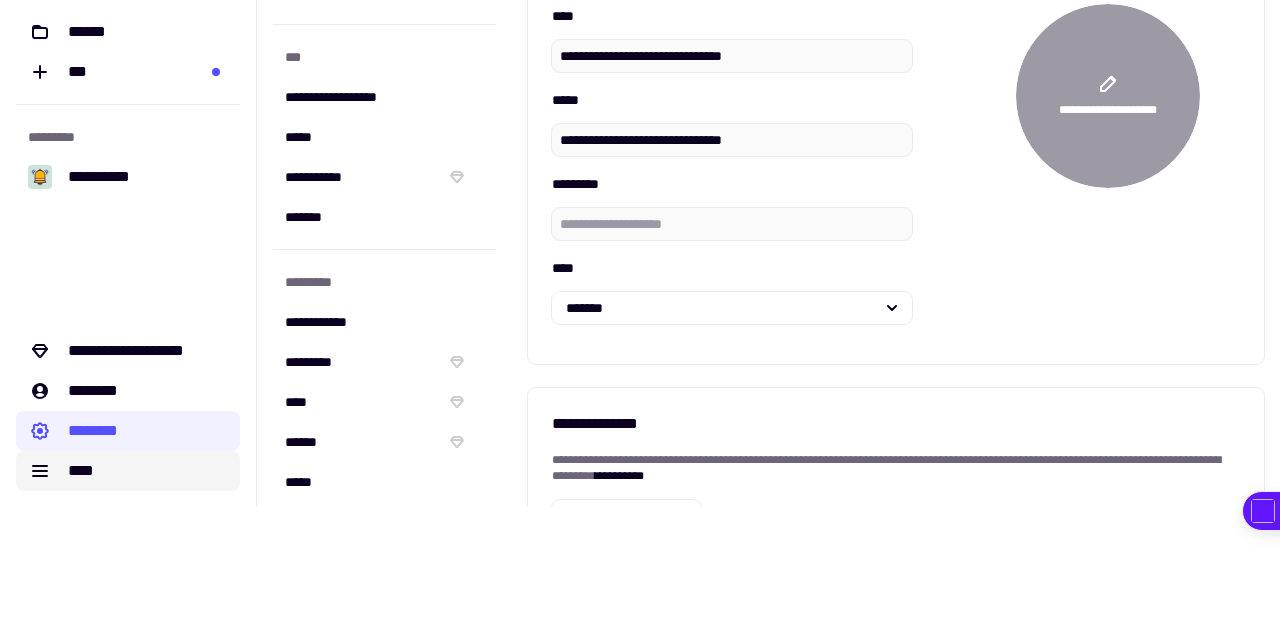click on "****" 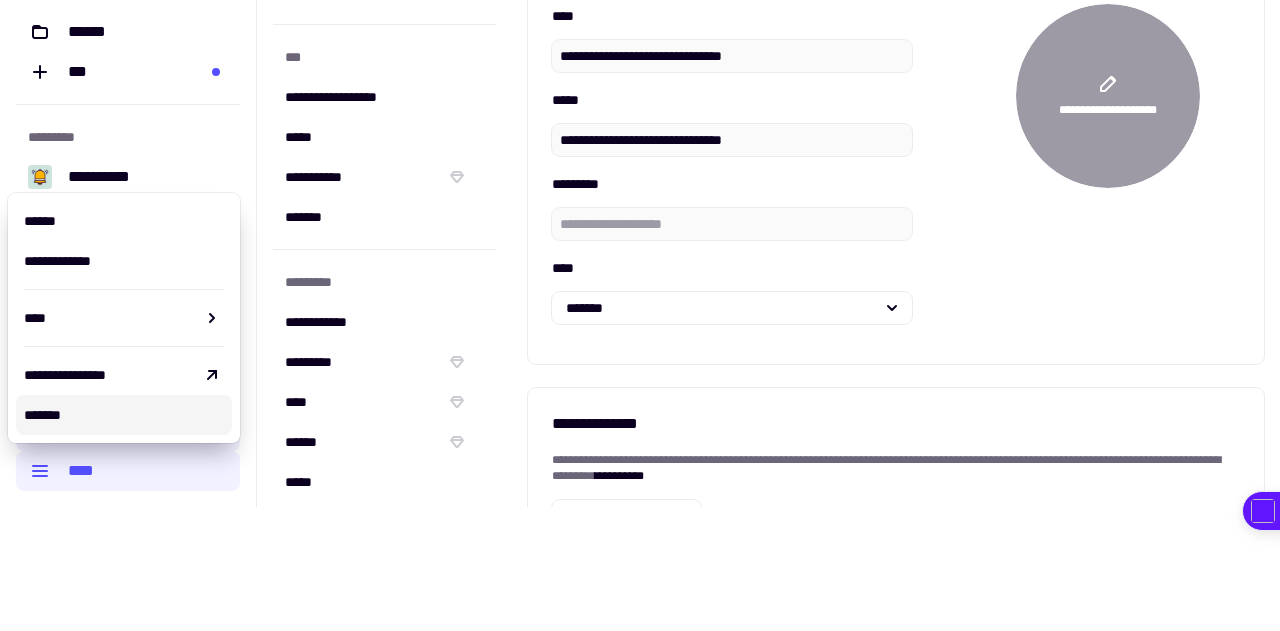 click on "*******" at bounding box center (124, 415) 